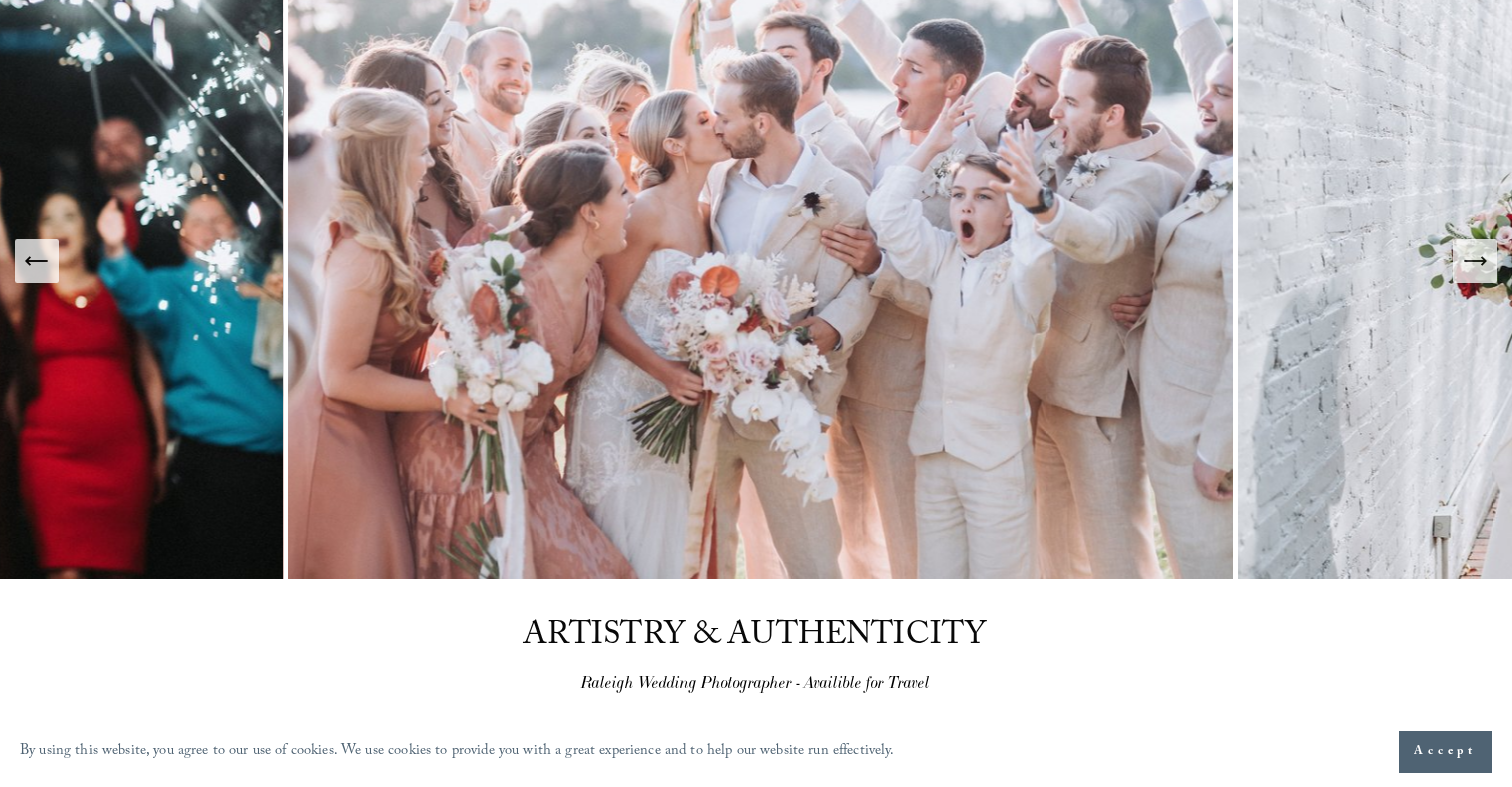 scroll, scrollTop: 0, scrollLeft: 0, axis: both 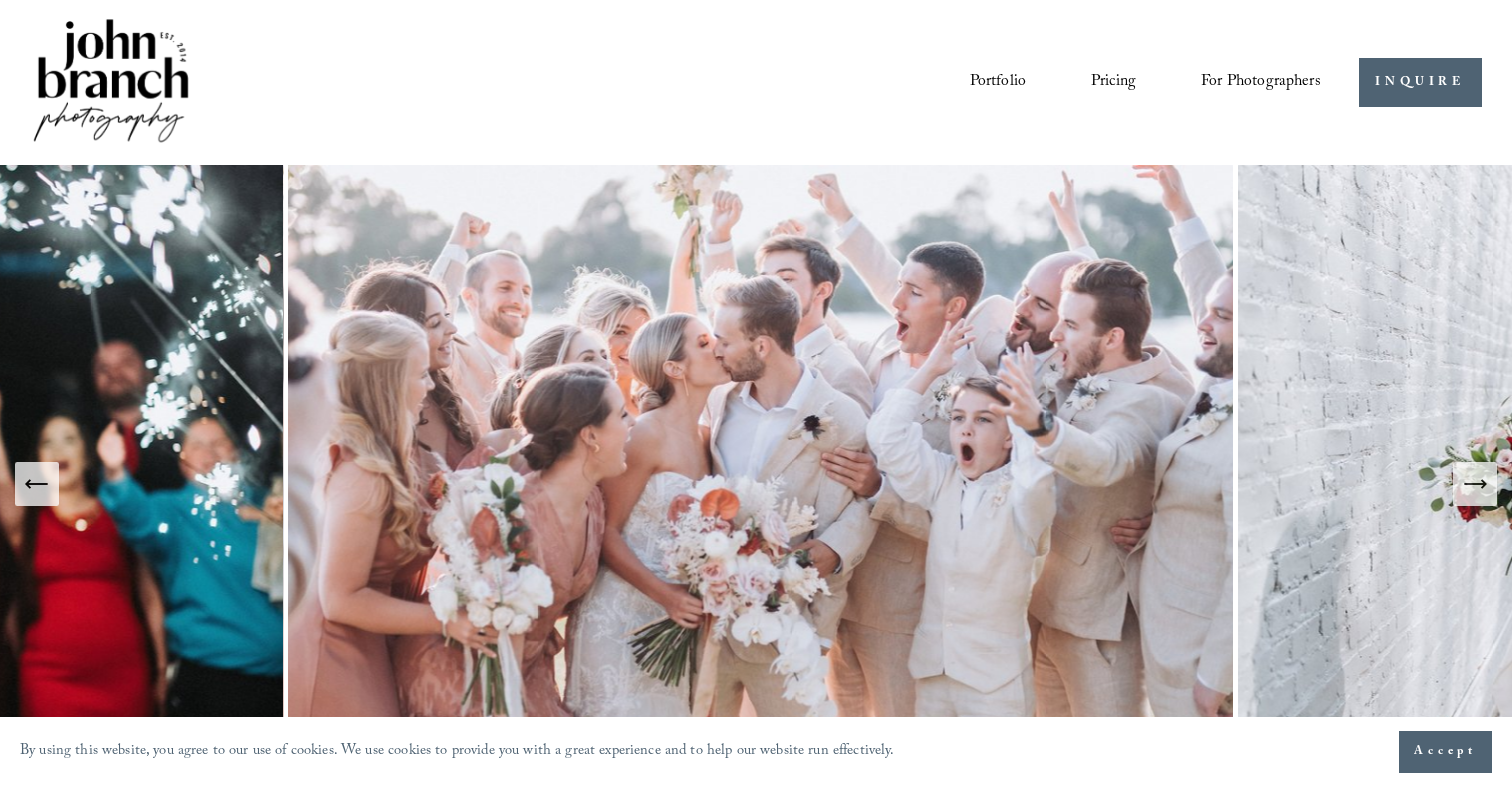 click on "Pricing" at bounding box center [1113, 82] 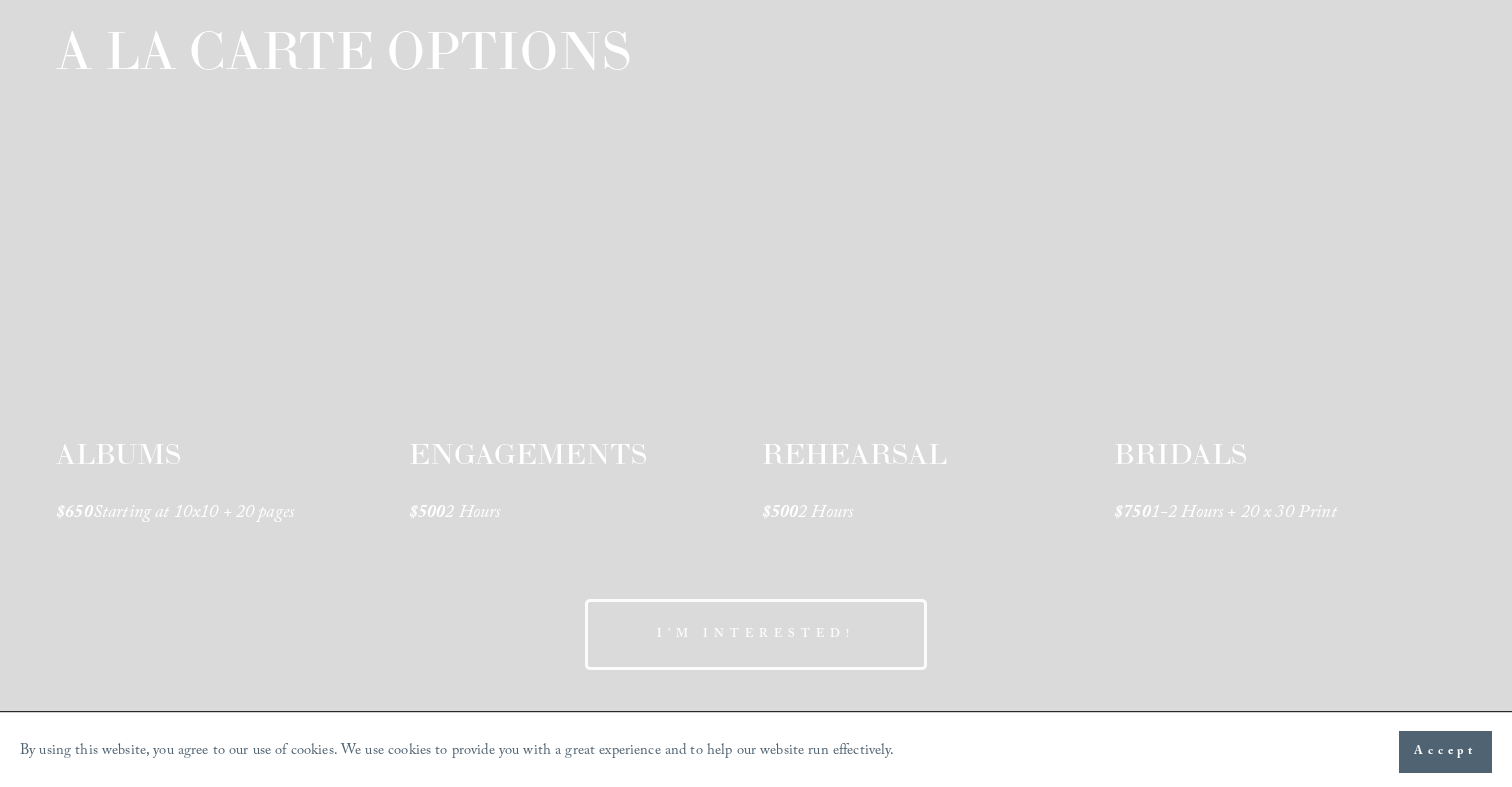 scroll, scrollTop: 2819, scrollLeft: 0, axis: vertical 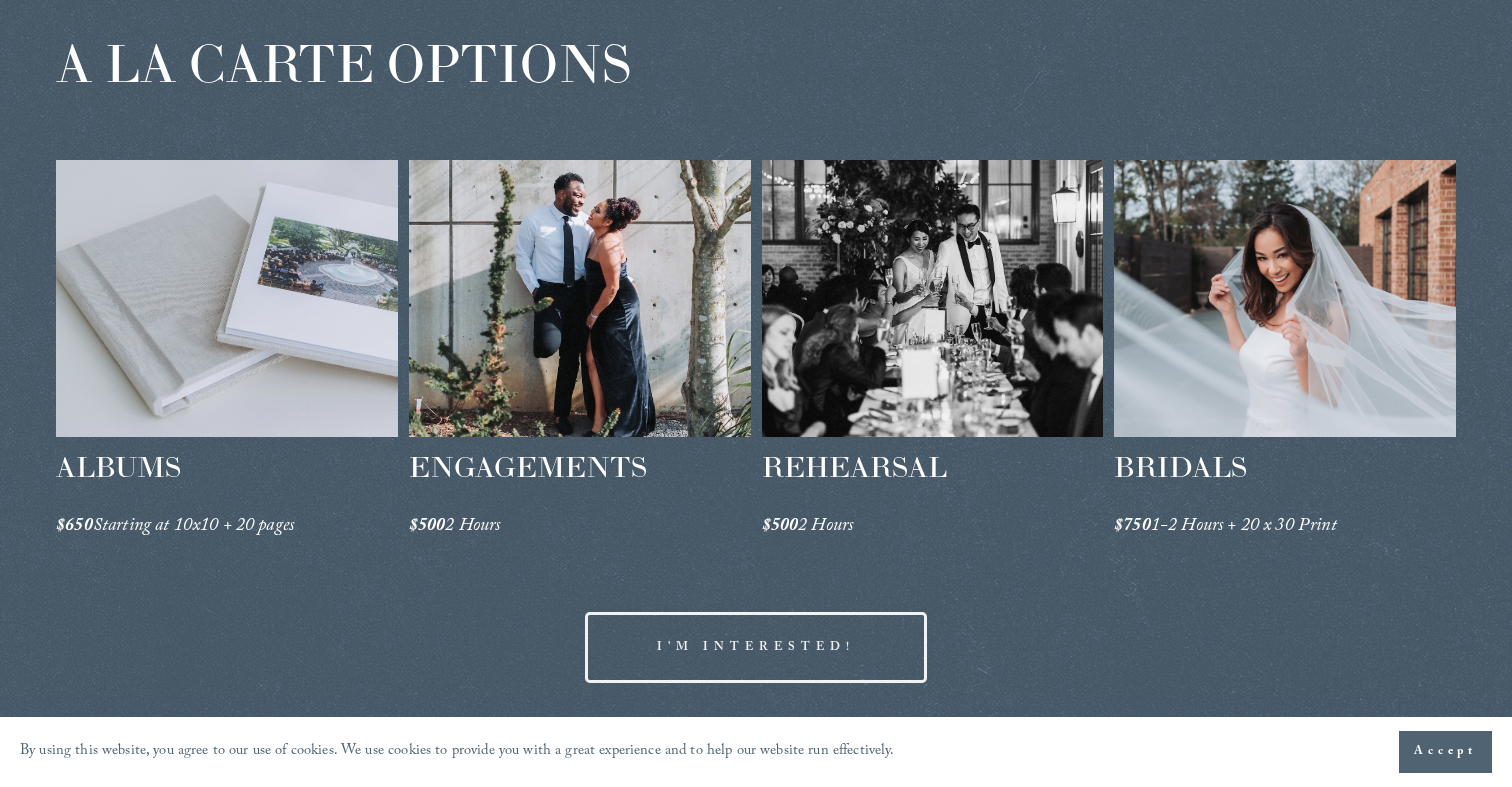 click at bounding box center [580, 298] 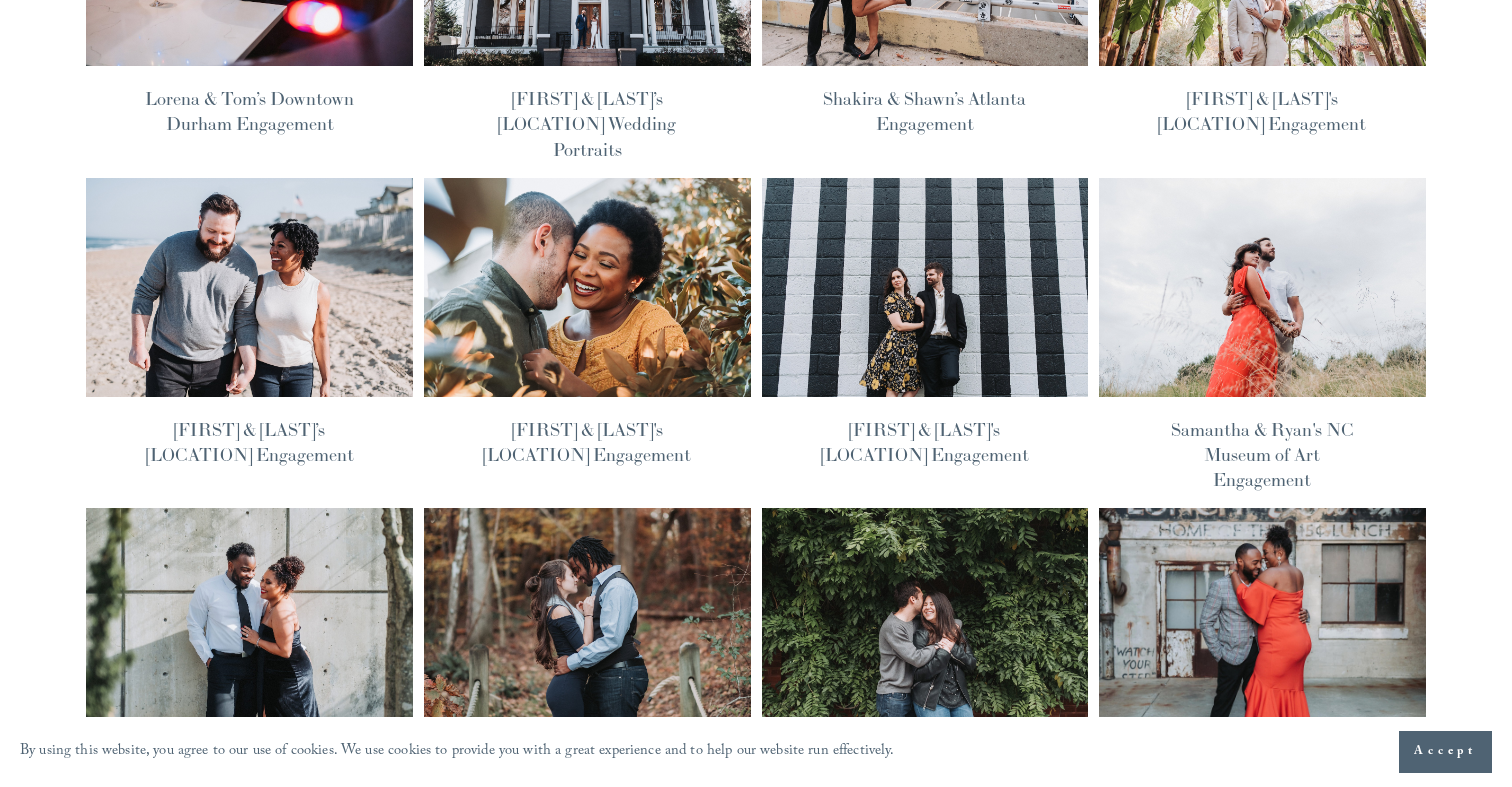 scroll, scrollTop: 0, scrollLeft: 0, axis: both 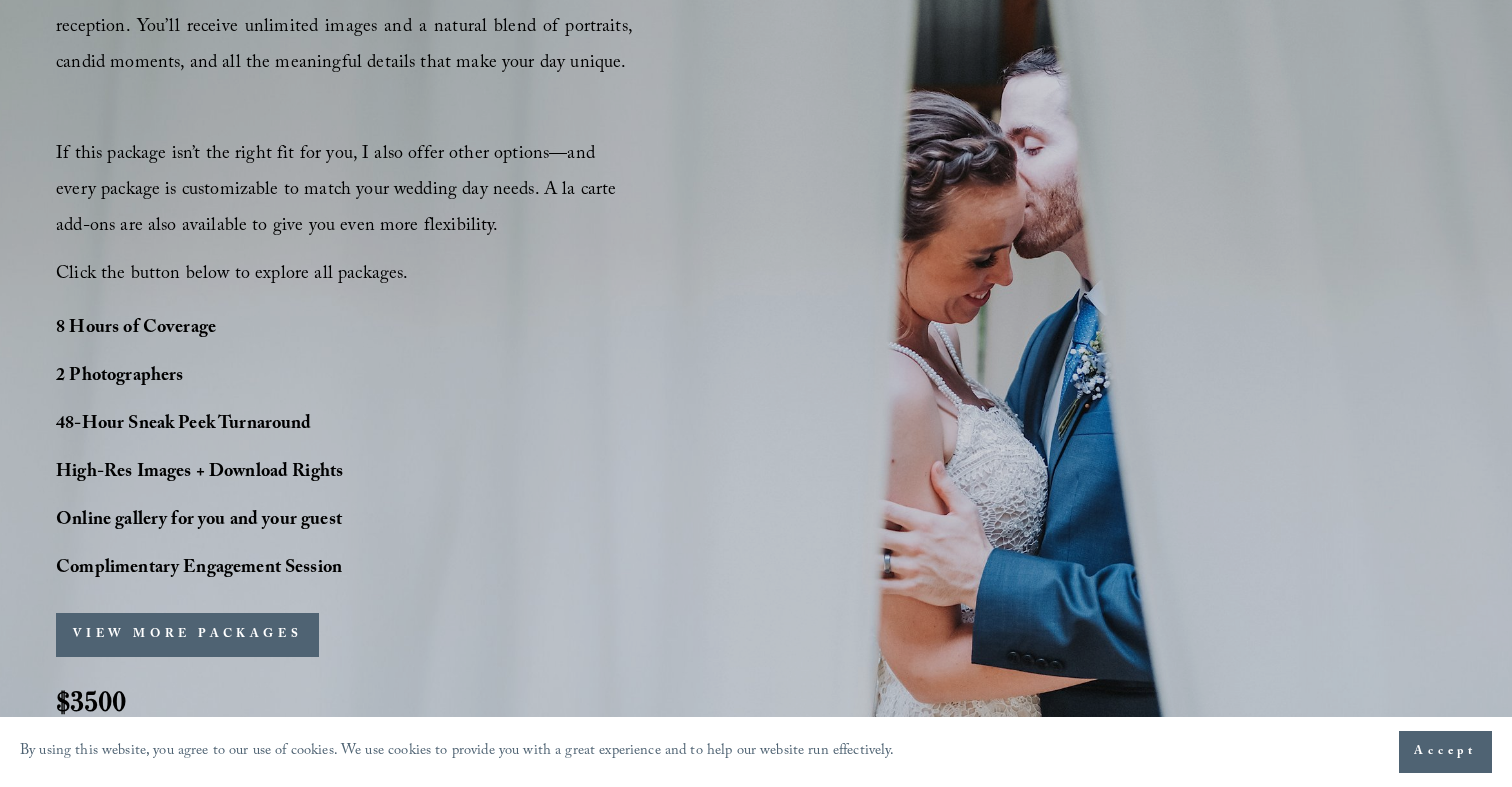 click on "VIEW MORE PACKAGES" at bounding box center [187, 635] 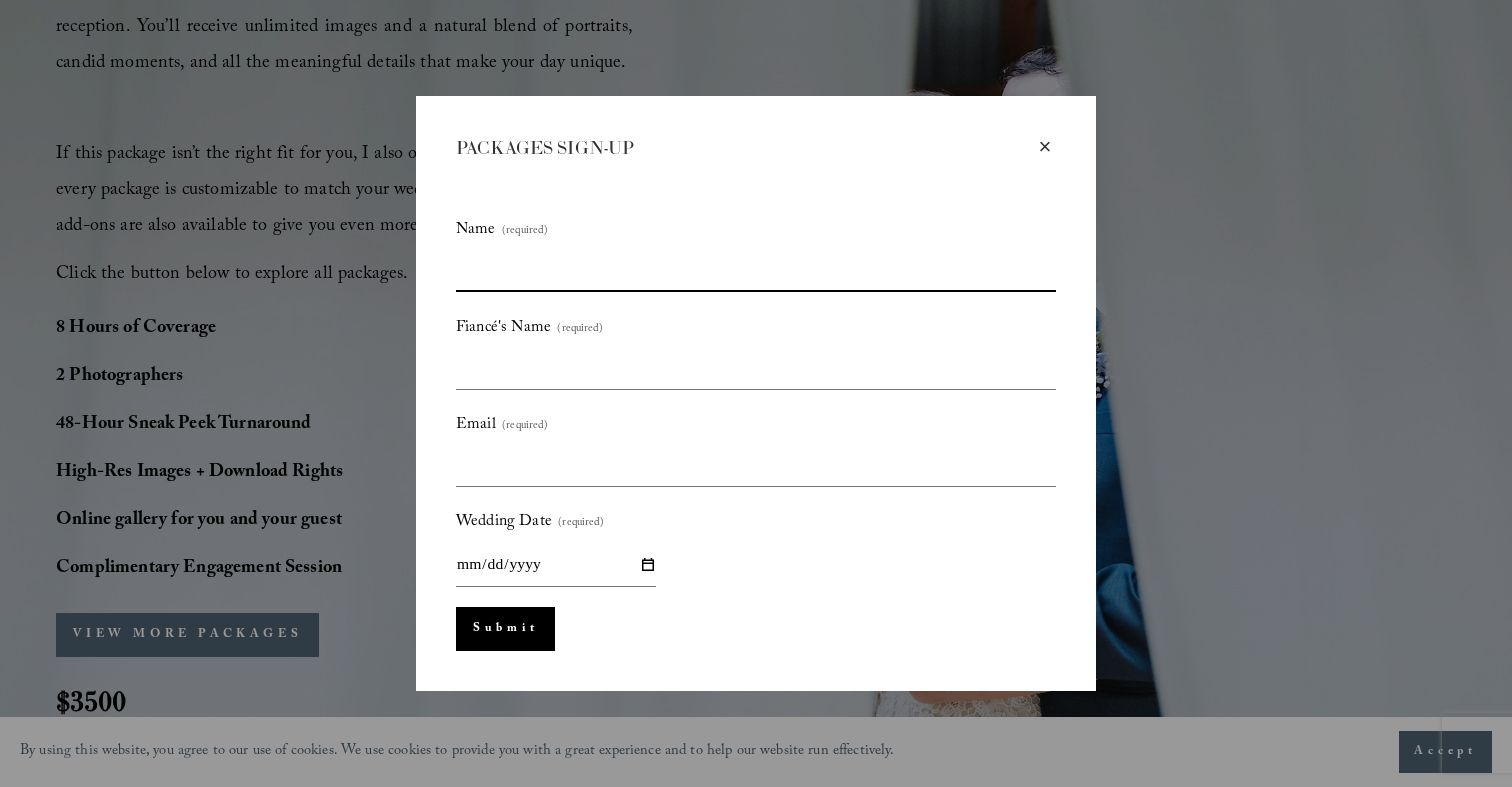 click on "Name (required)" at bounding box center (756, 271) 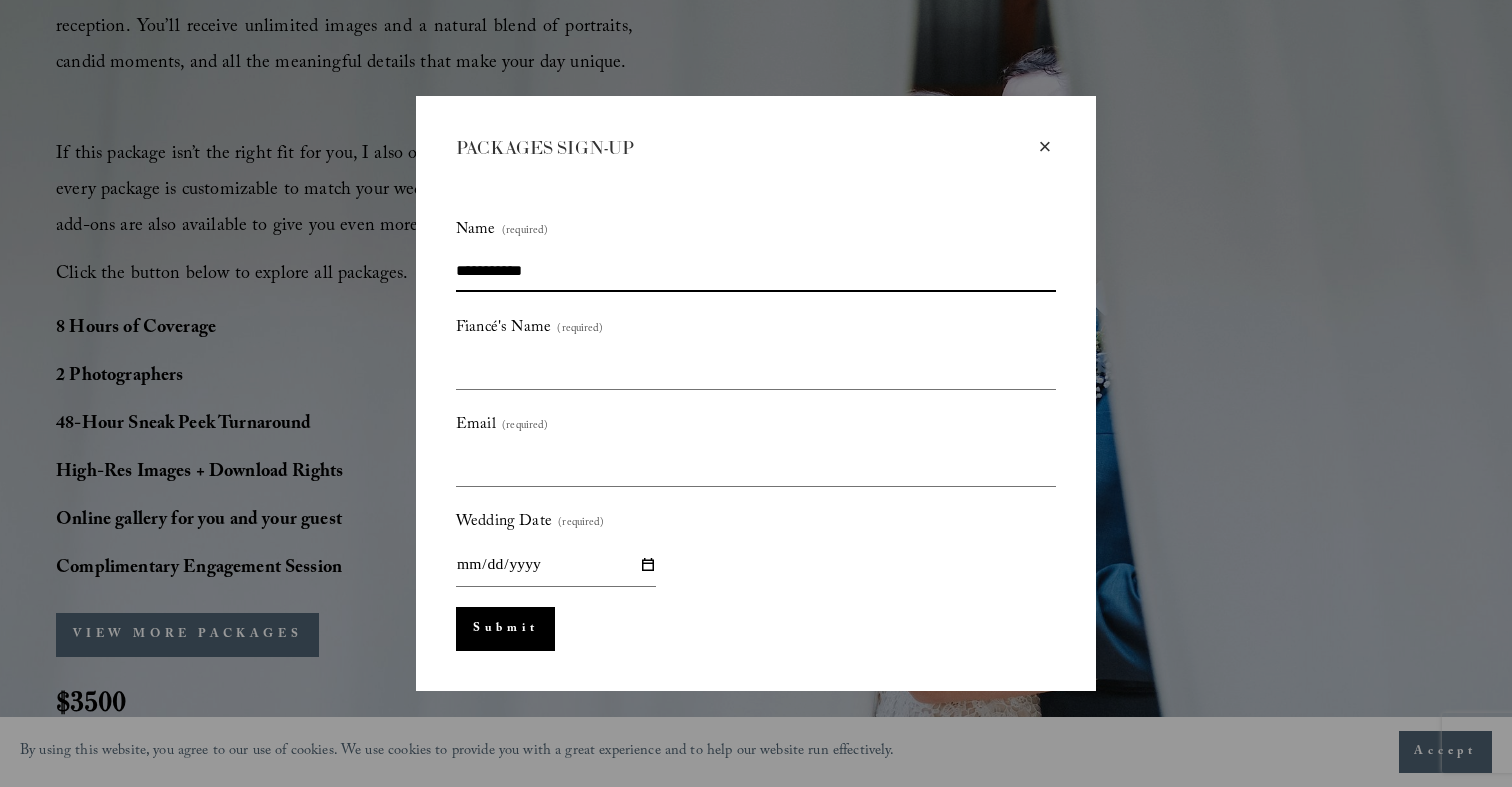 type on "**********" 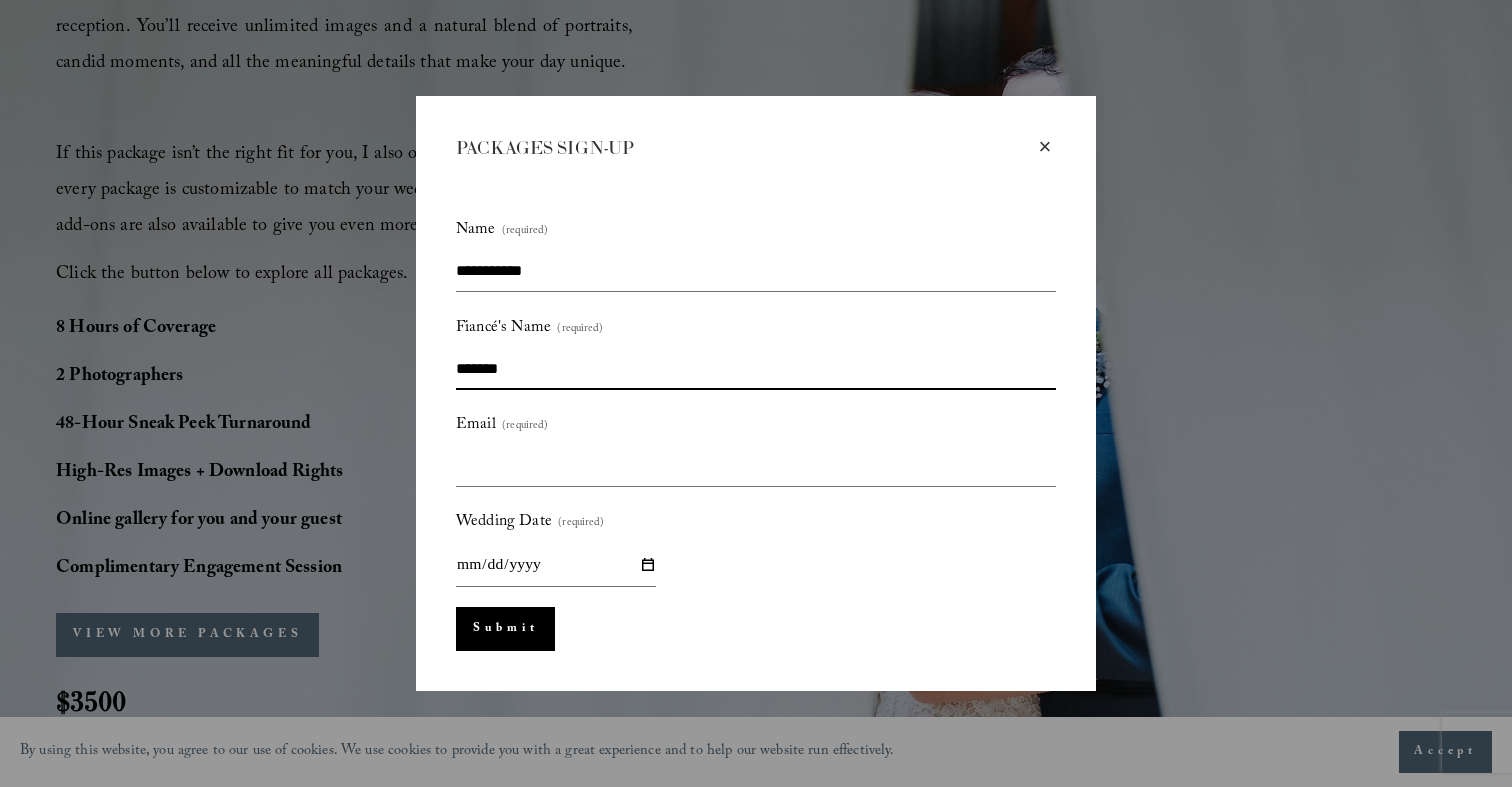 type on "*******" 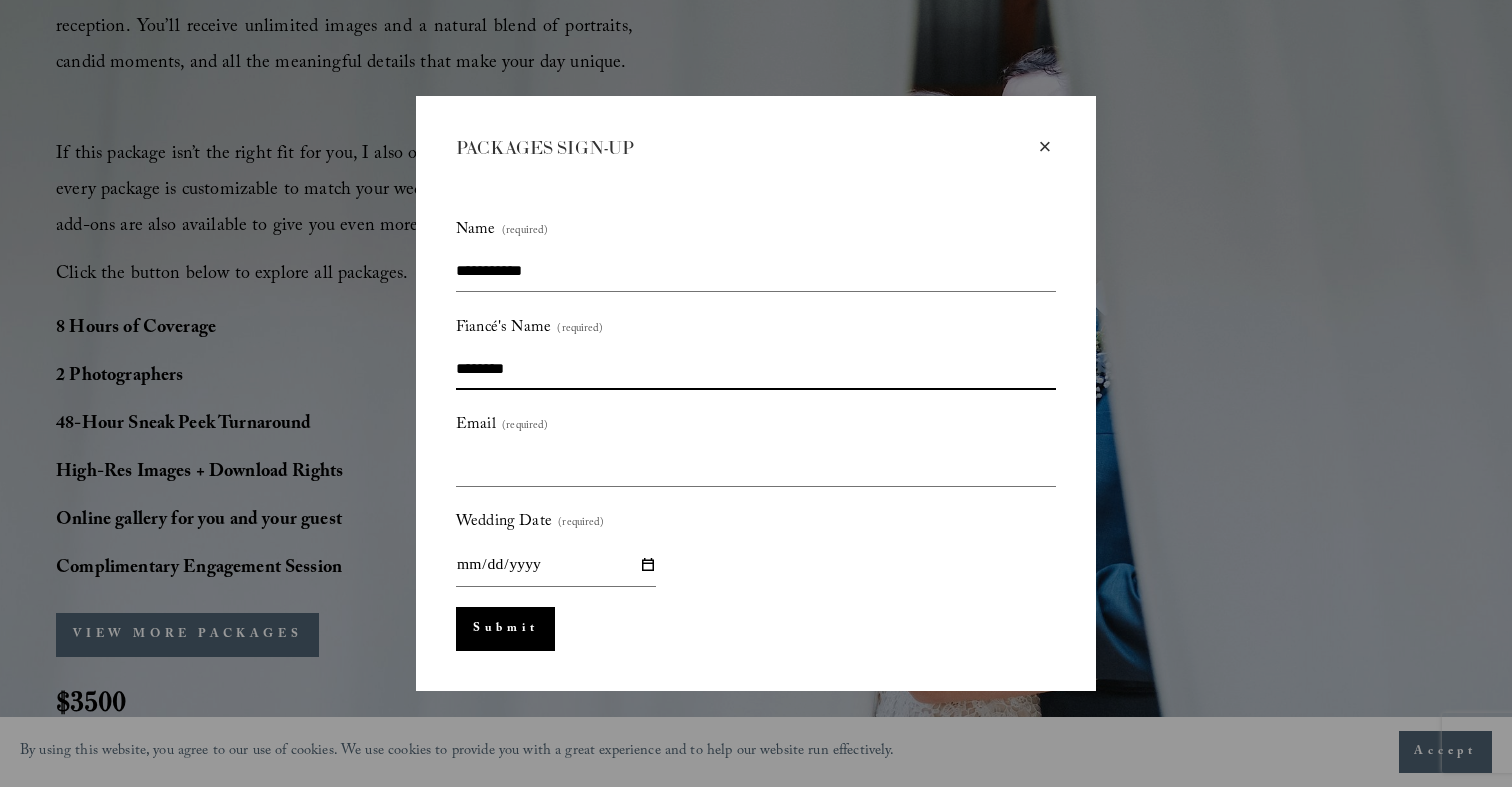 drag, startPoint x: 533, startPoint y: 373, endPoint x: 404, endPoint y: 373, distance: 129 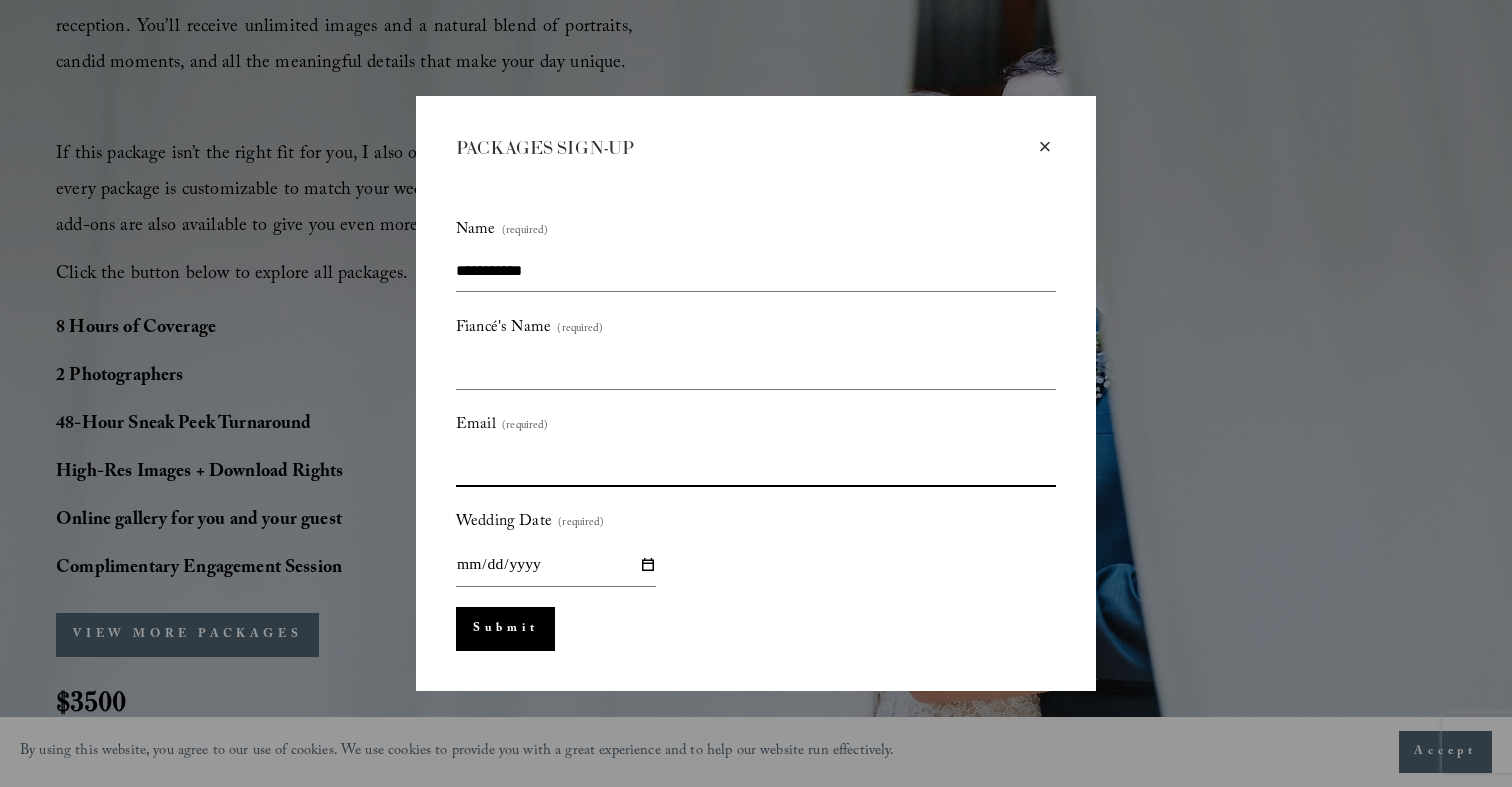 click on "Email (required)" at bounding box center (756, 466) 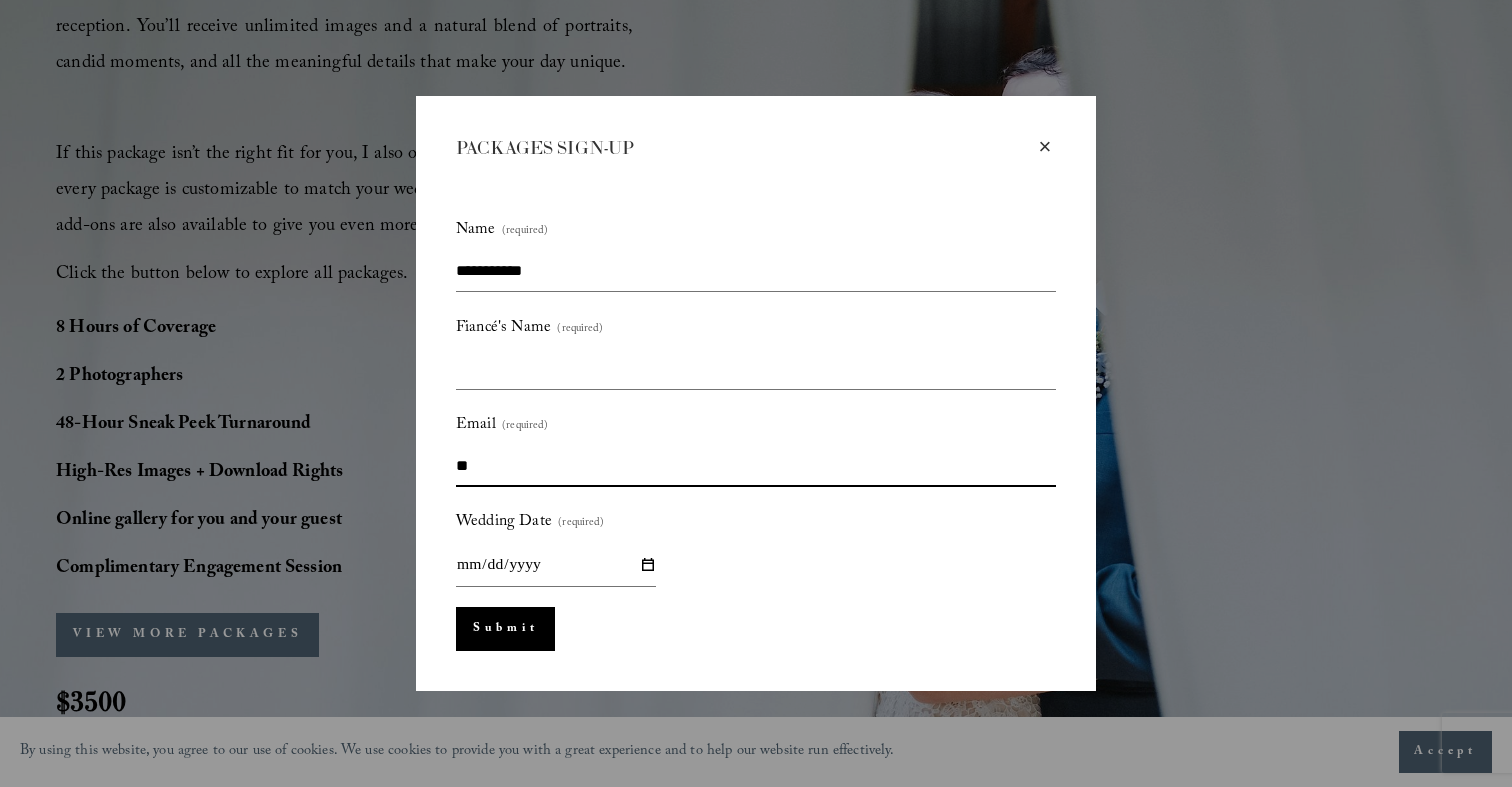 type on "*" 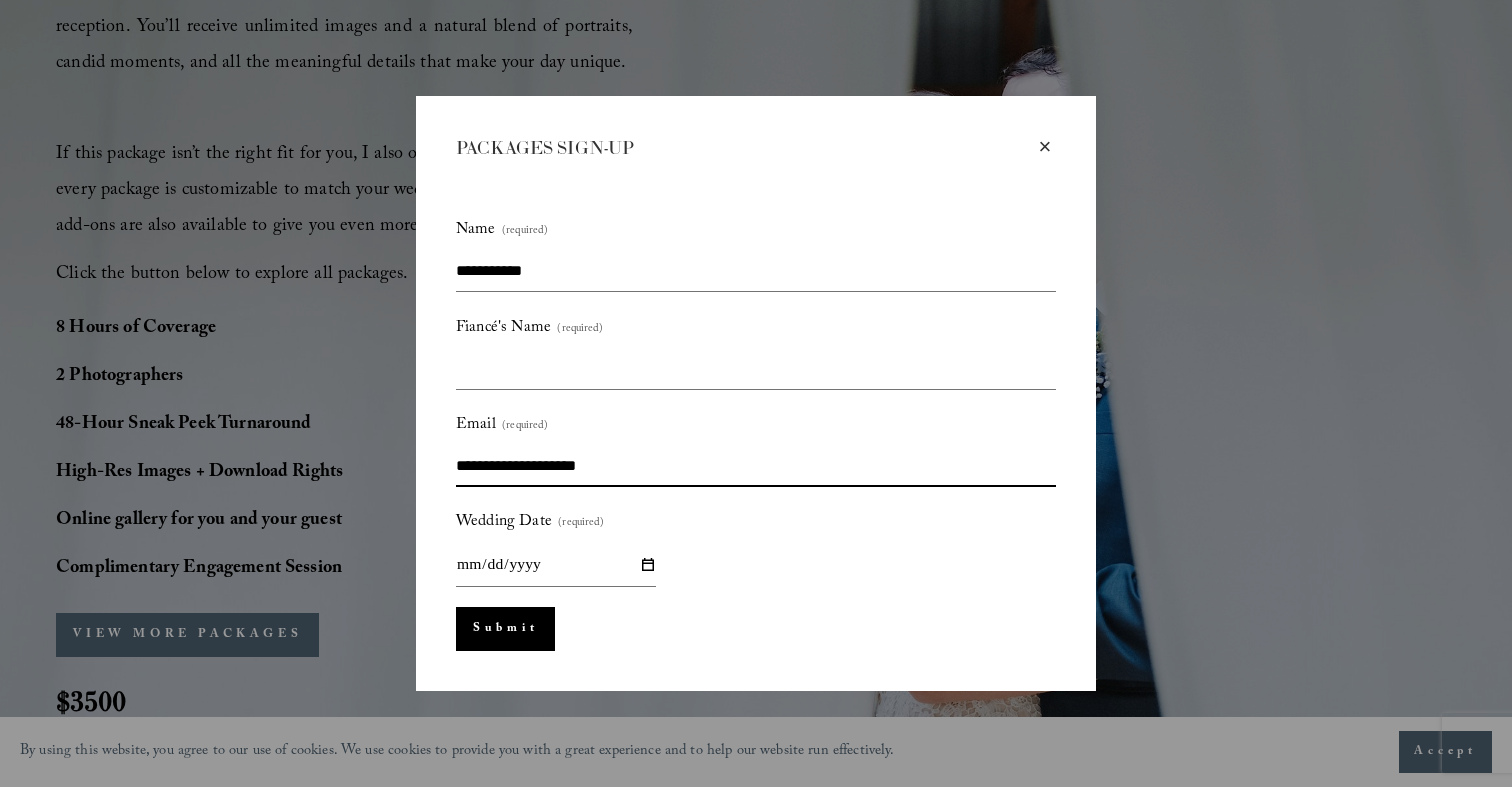 type on "**********" 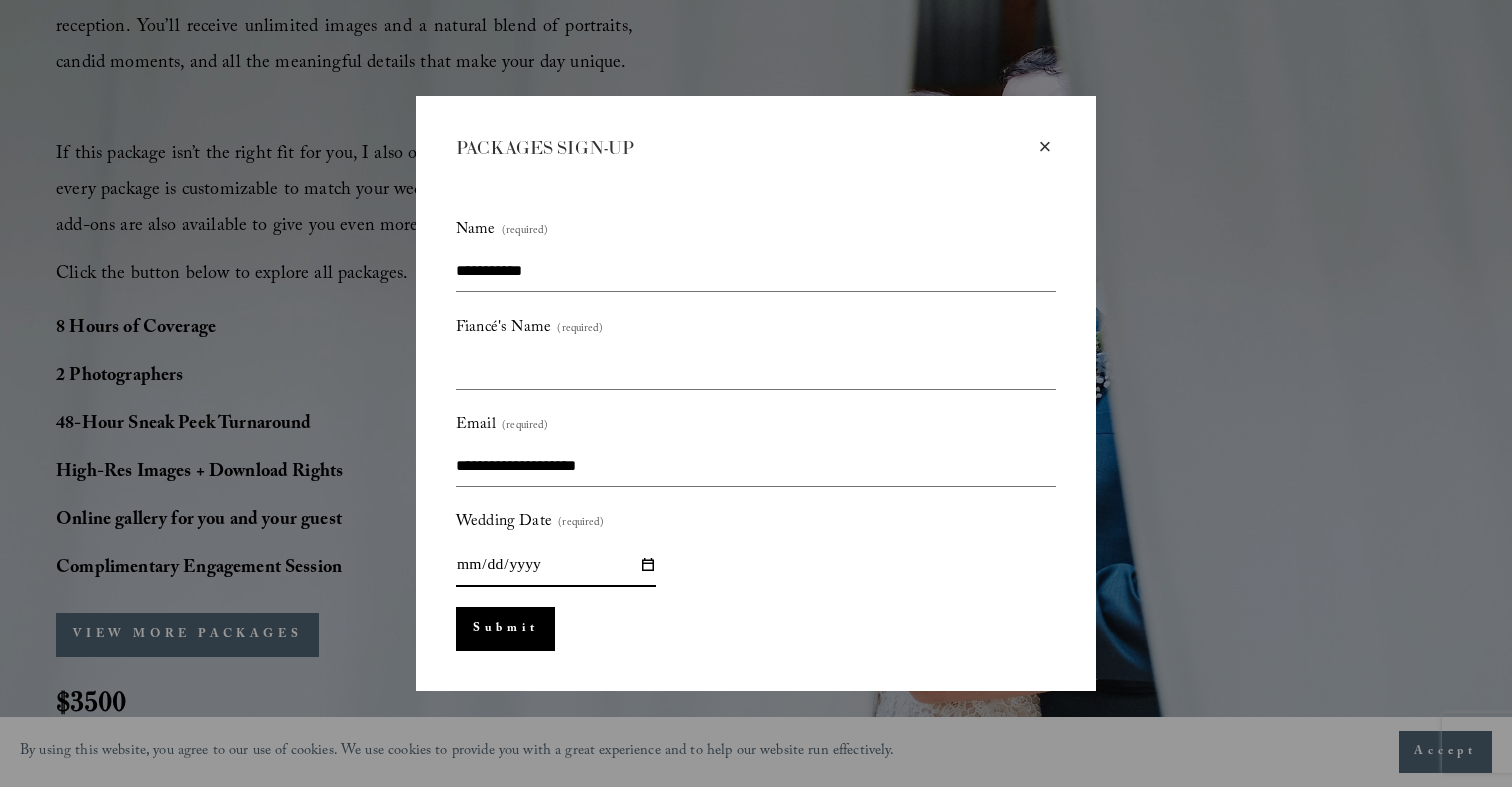 click on "Wedding Date (required)" at bounding box center [556, 565] 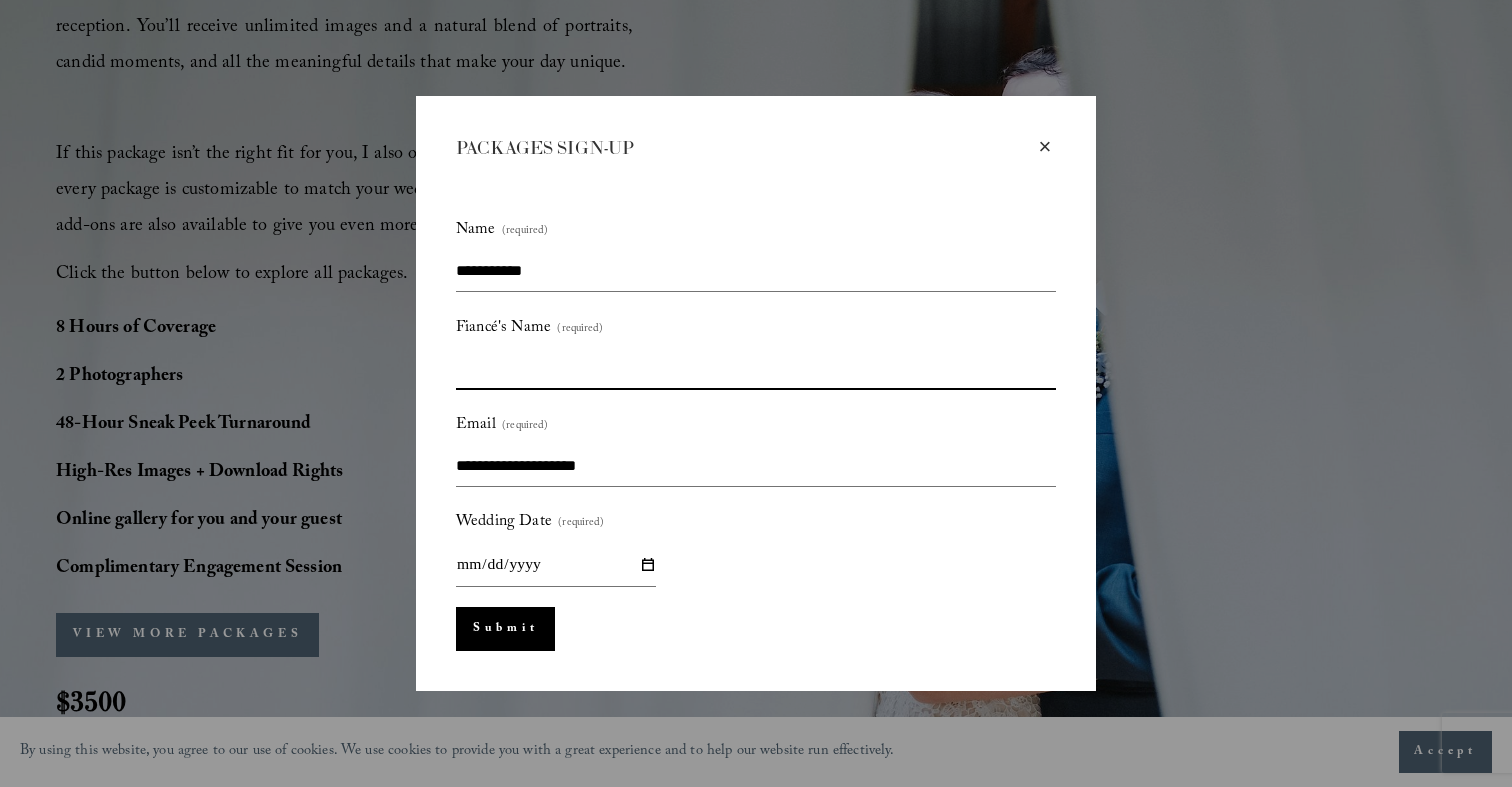 click on "Fiancé's Name (required)" at bounding box center [756, 369] 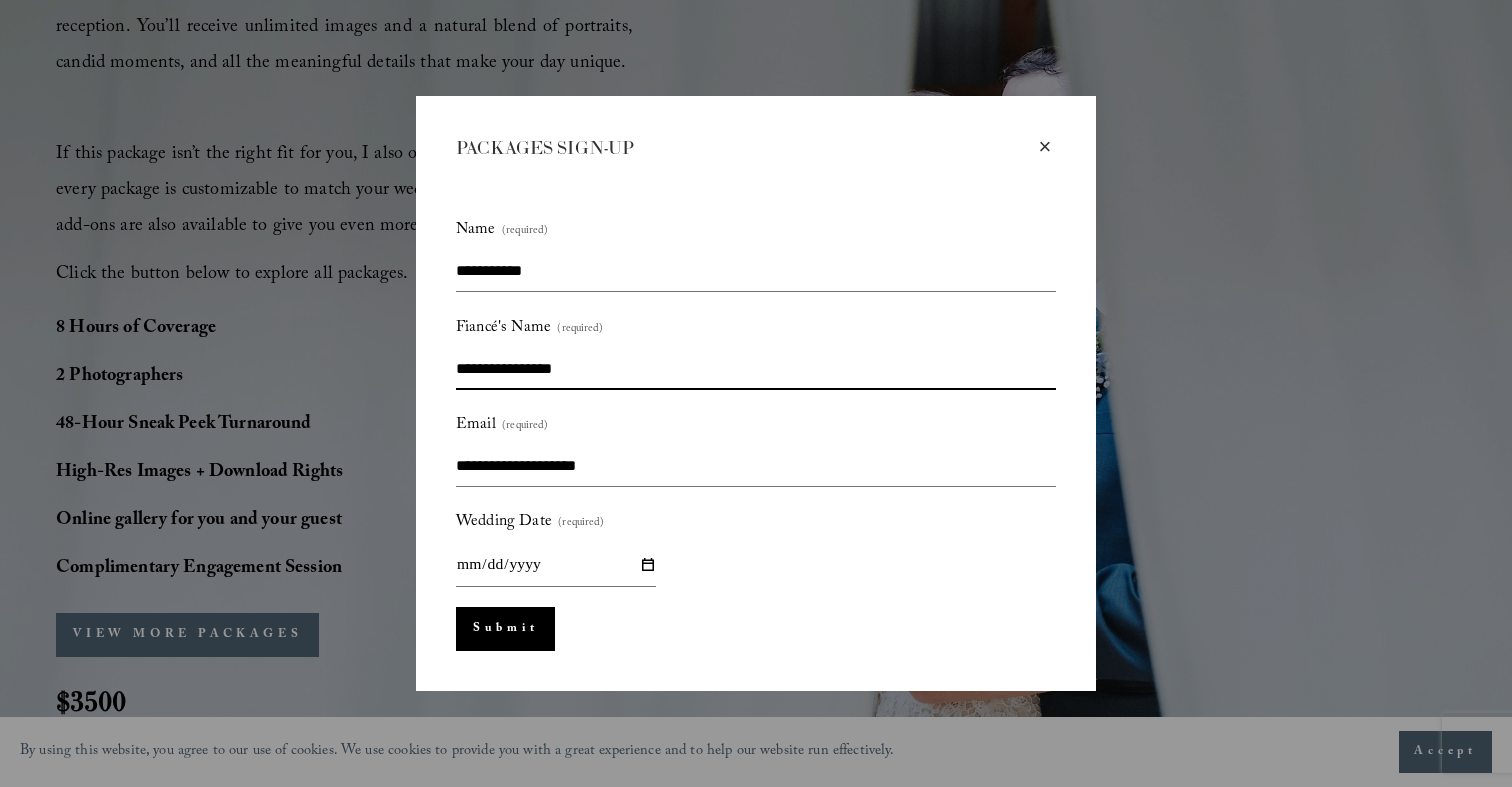 type on "**********" 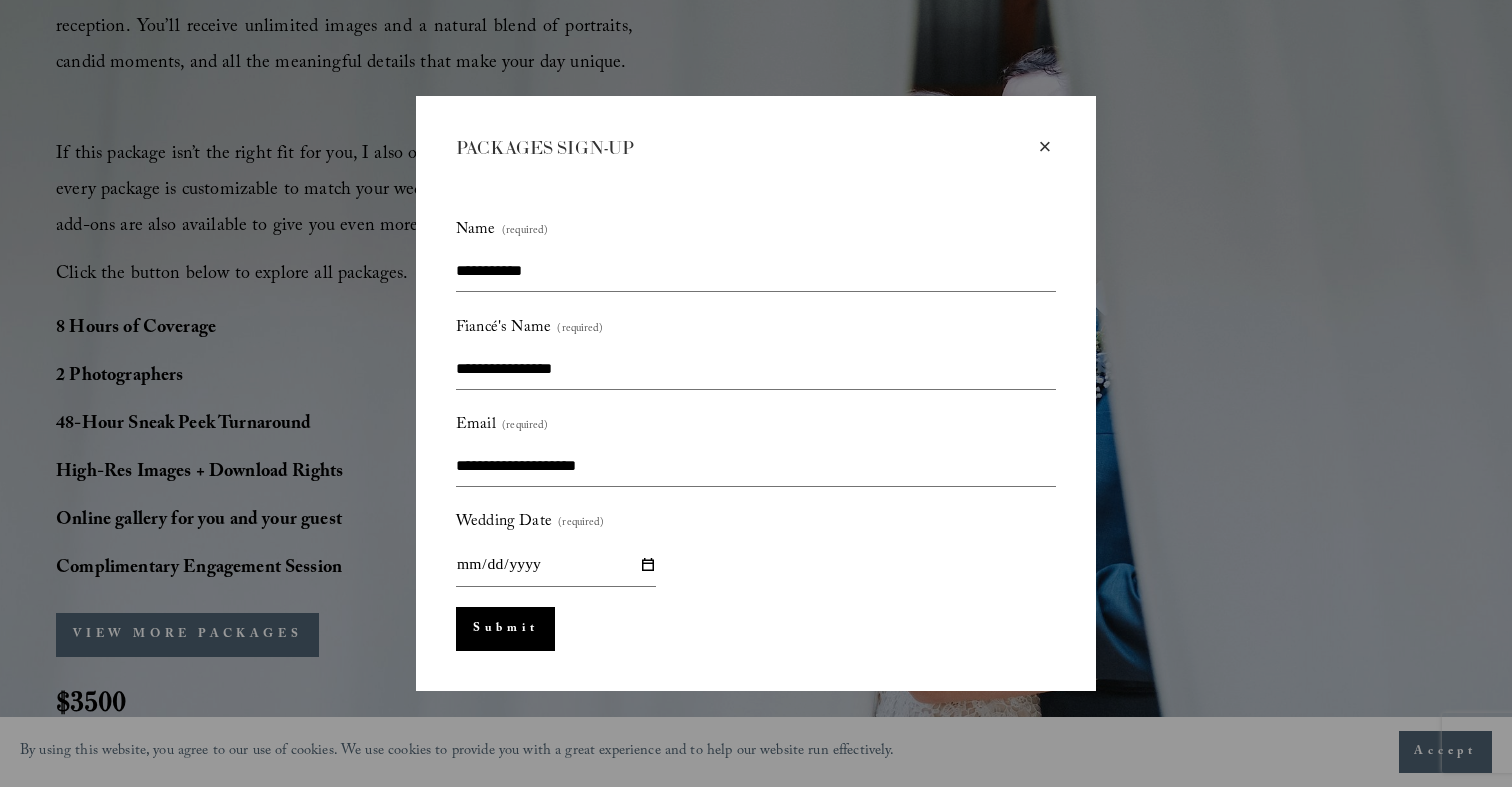 click on "Submit Submit" at bounding box center [505, 629] 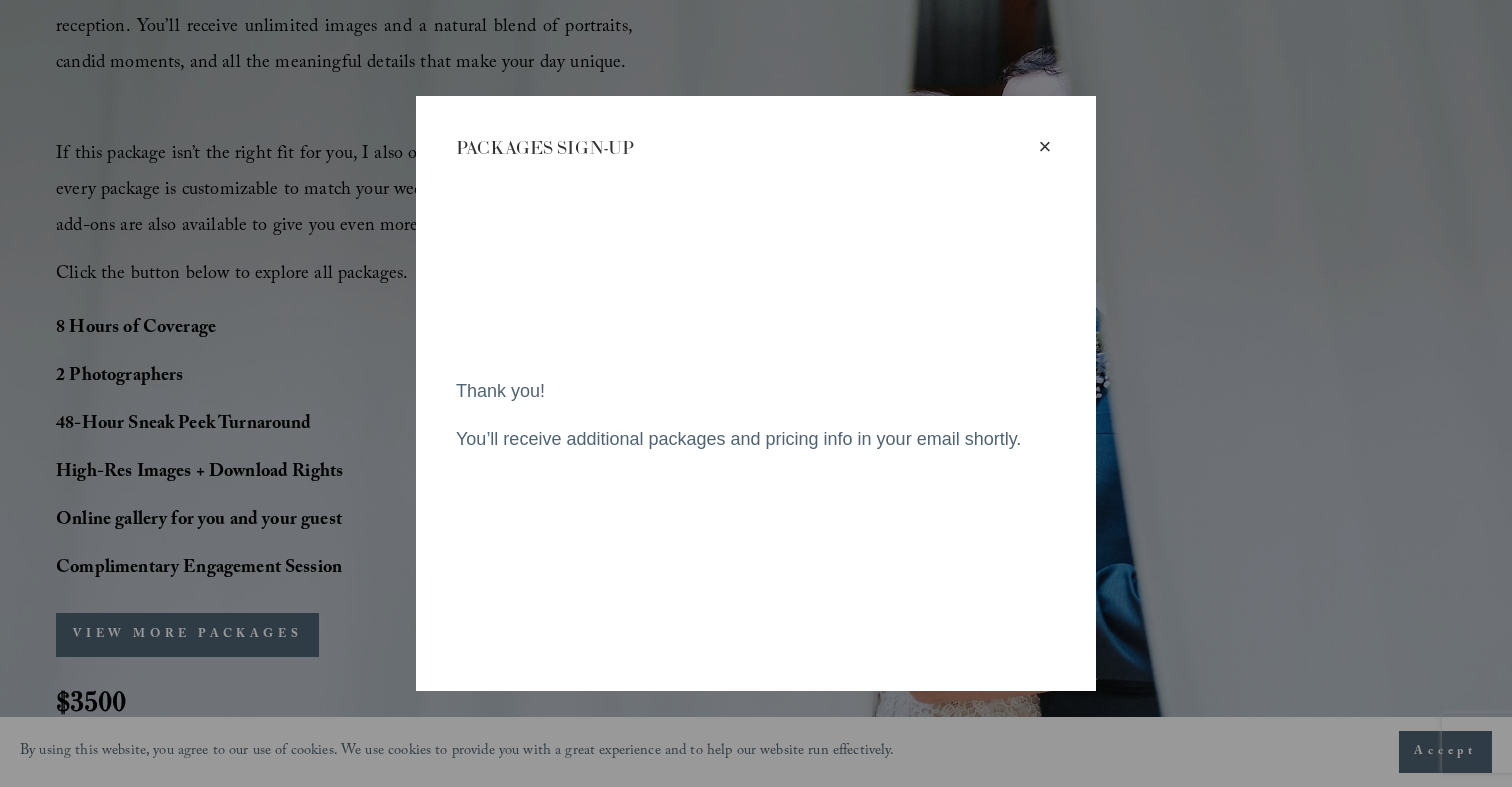 click on "×" at bounding box center (1045, 147) 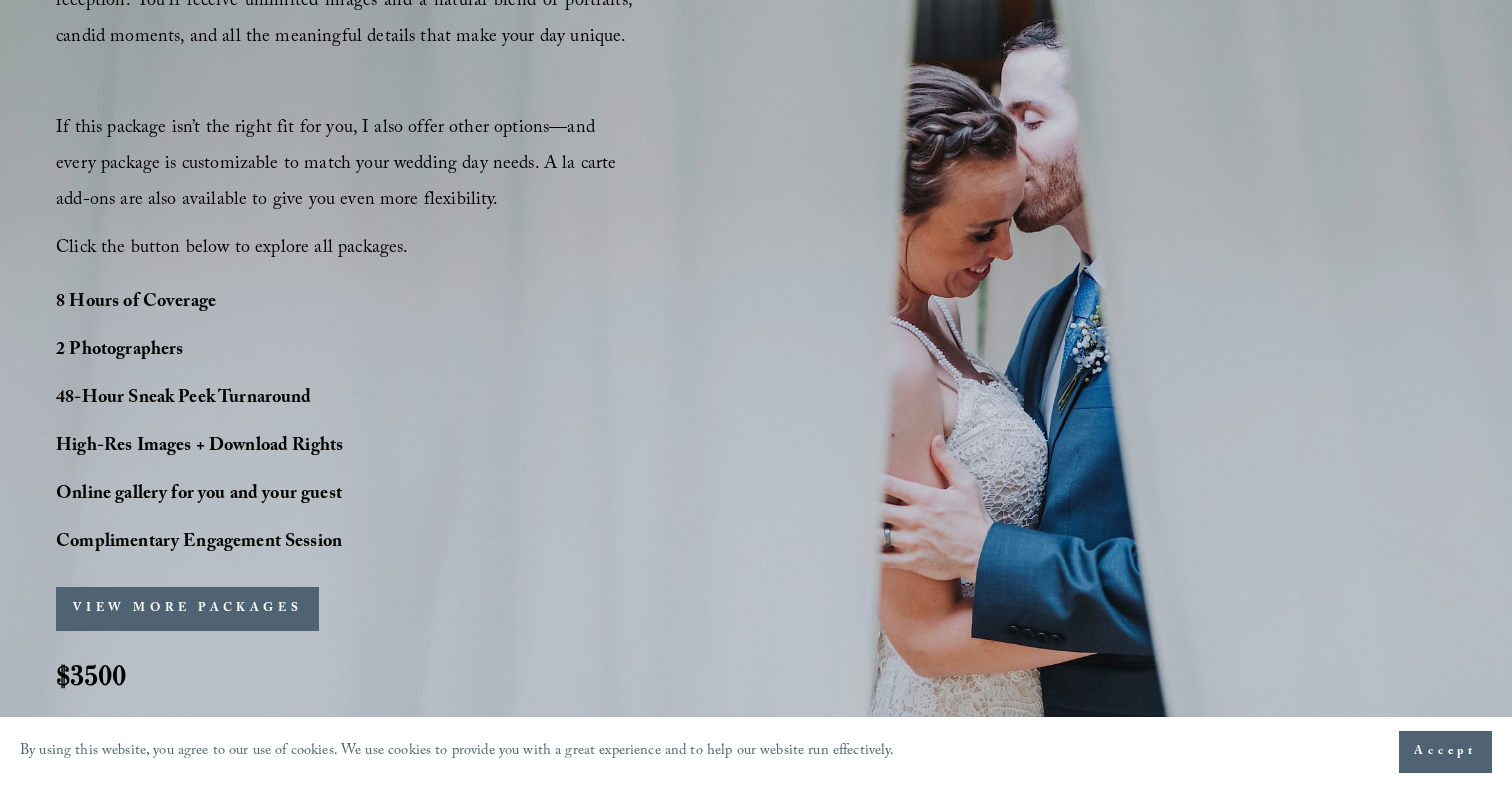 scroll, scrollTop: 1364, scrollLeft: 0, axis: vertical 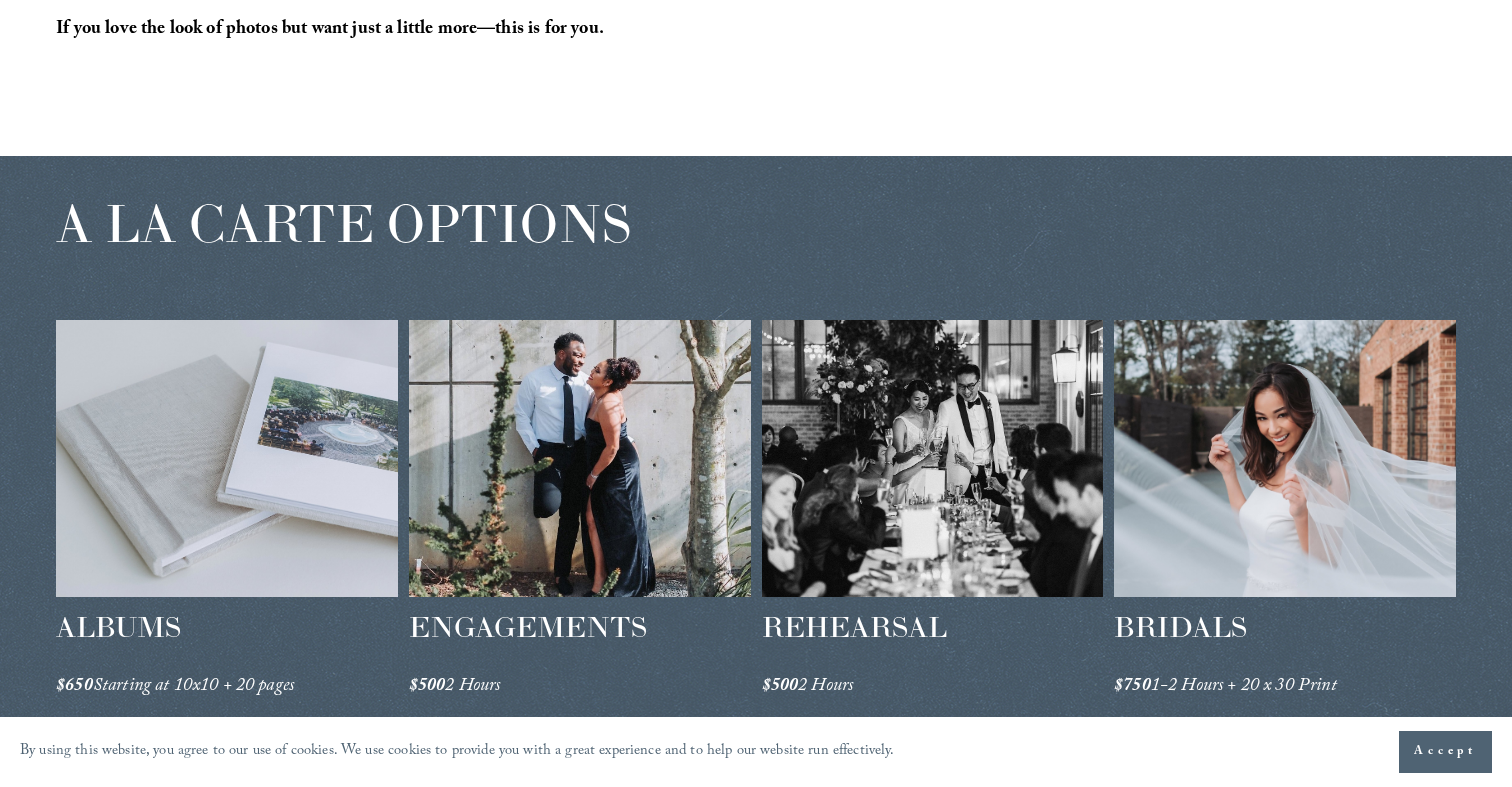 click at bounding box center (580, 458) 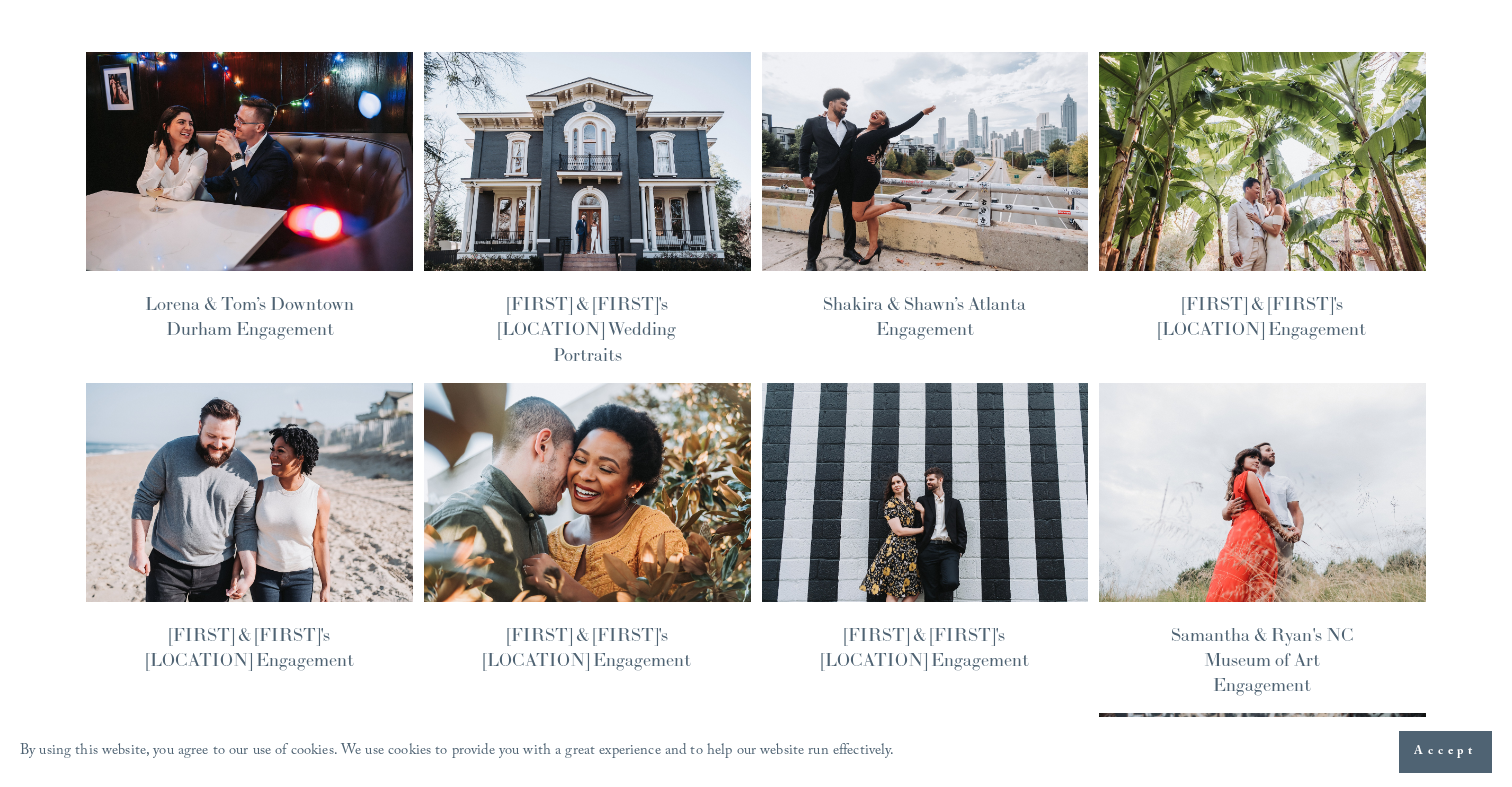 scroll, scrollTop: 138, scrollLeft: 0, axis: vertical 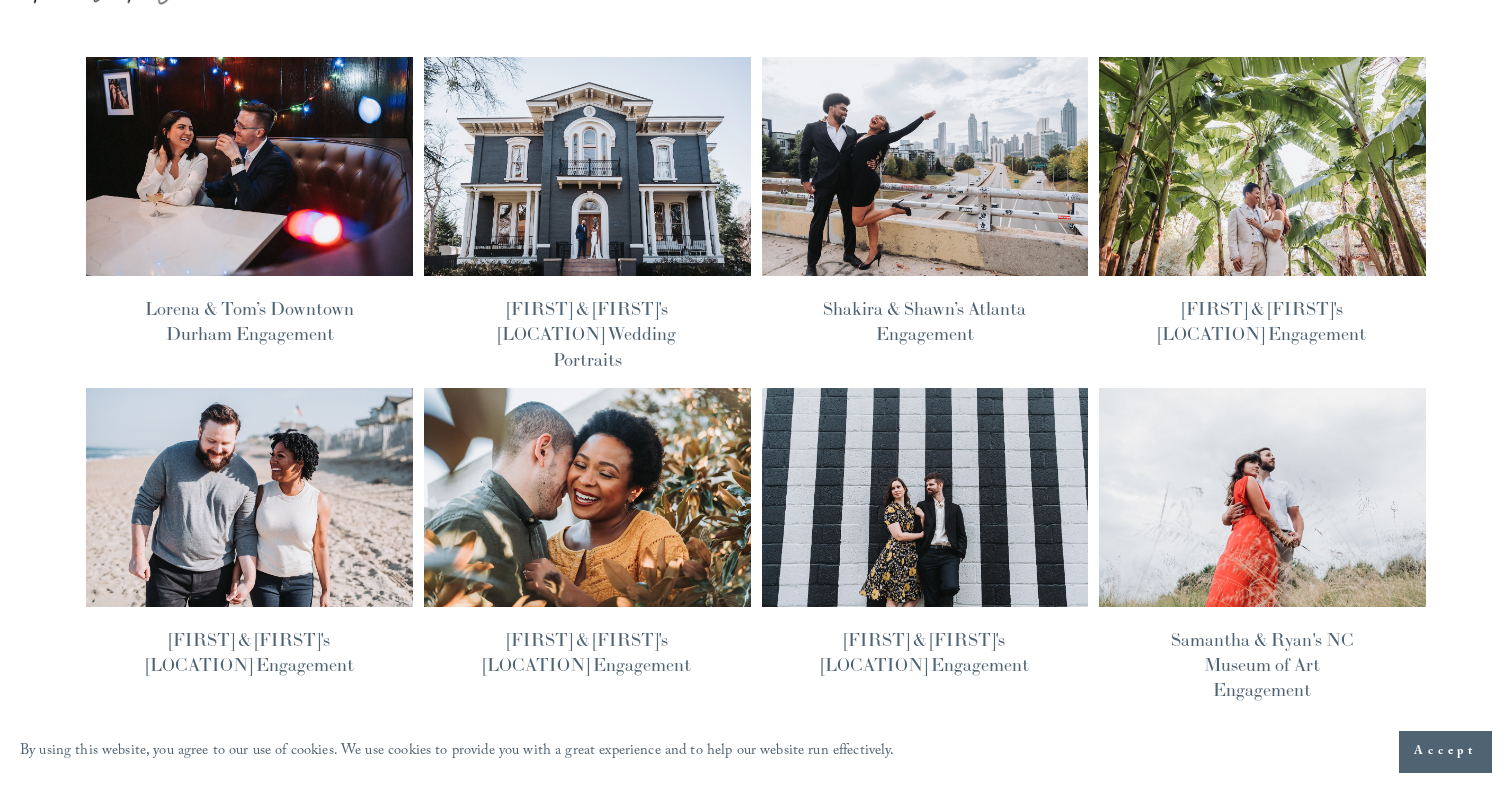 click at bounding box center (1262, 166) 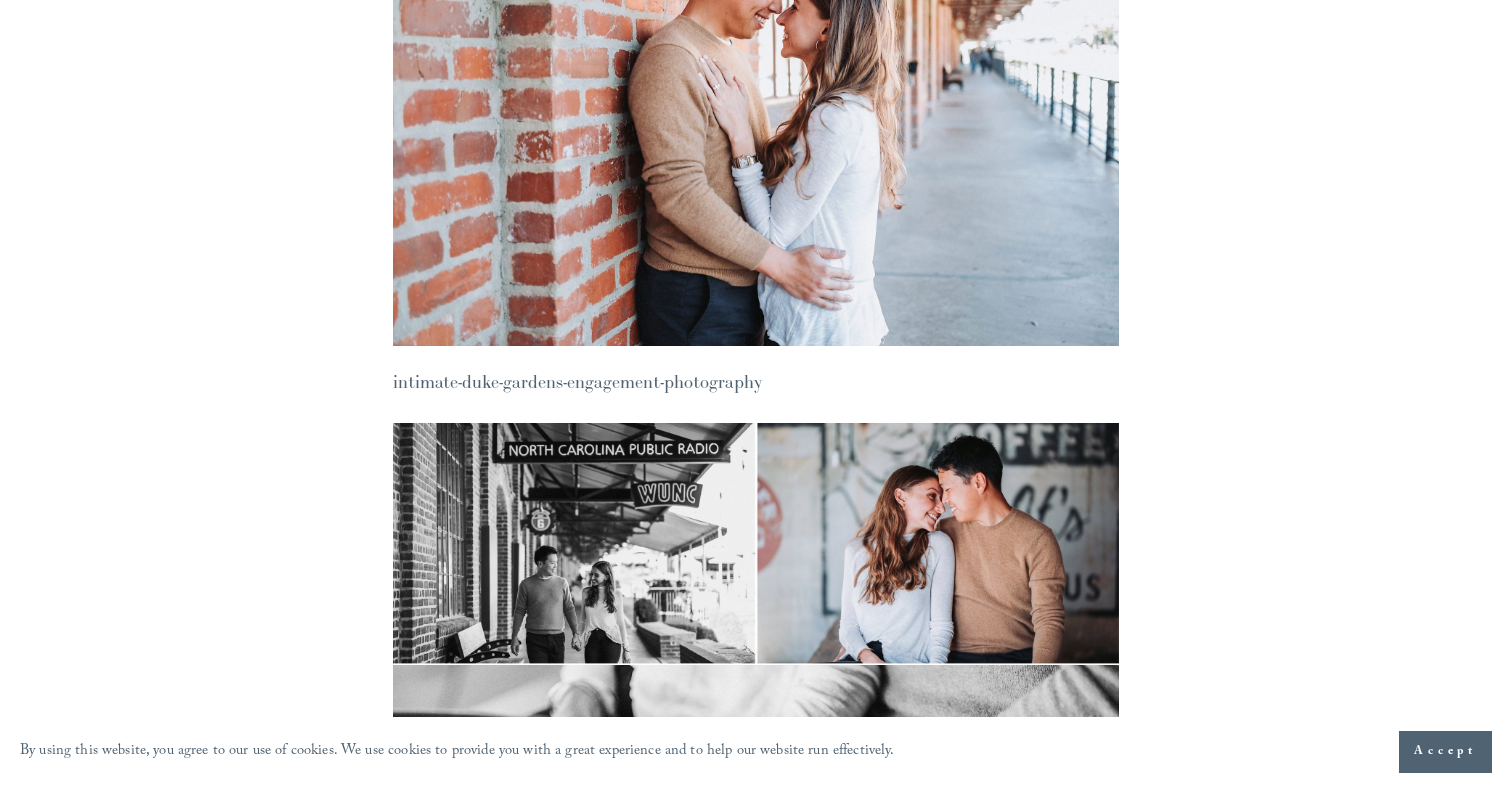 scroll, scrollTop: 0, scrollLeft: 0, axis: both 